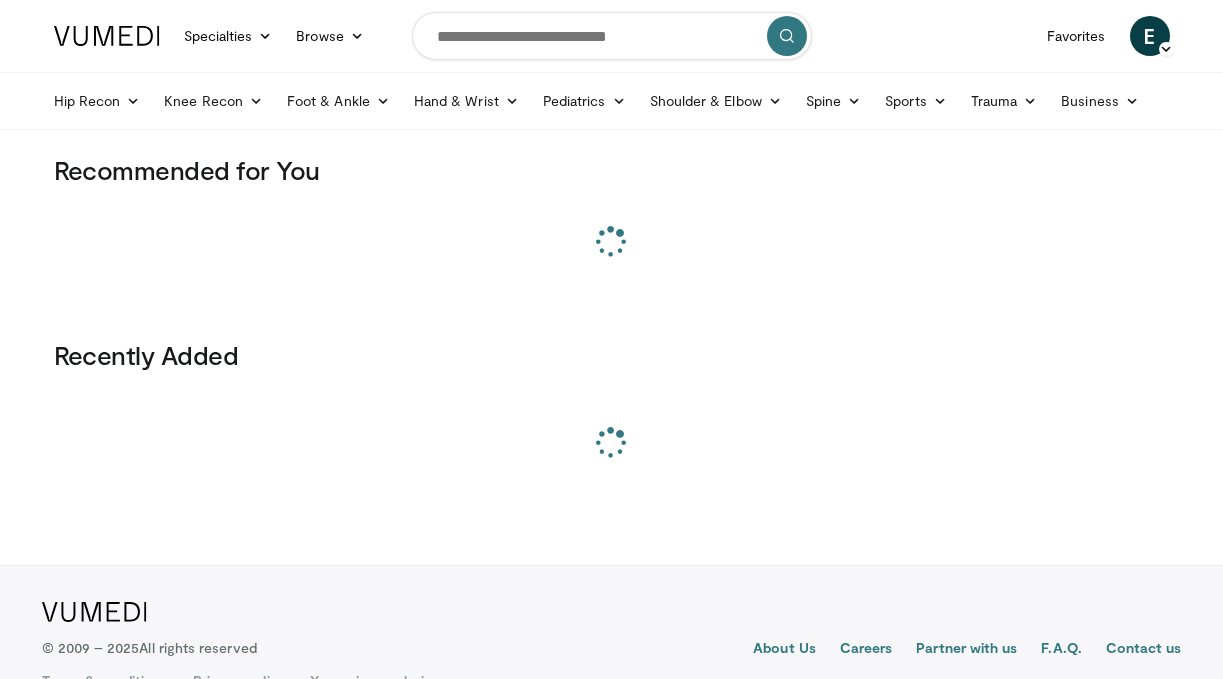 scroll, scrollTop: 0, scrollLeft: 0, axis: both 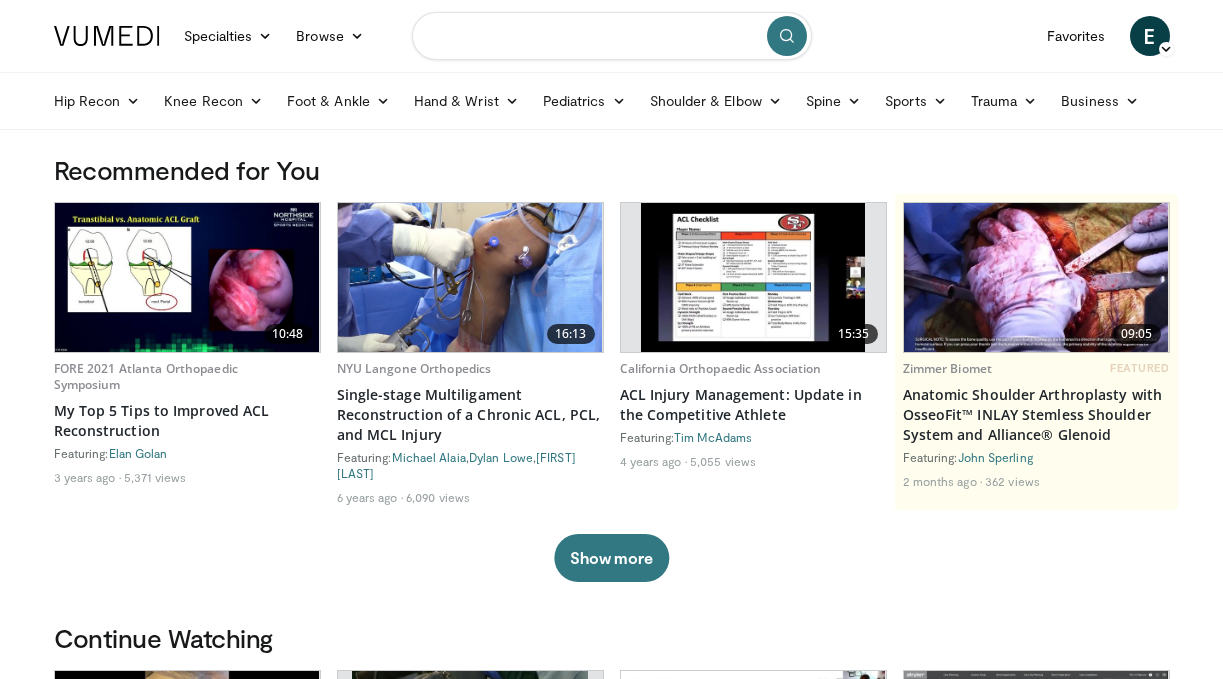 click at bounding box center [612, 36] 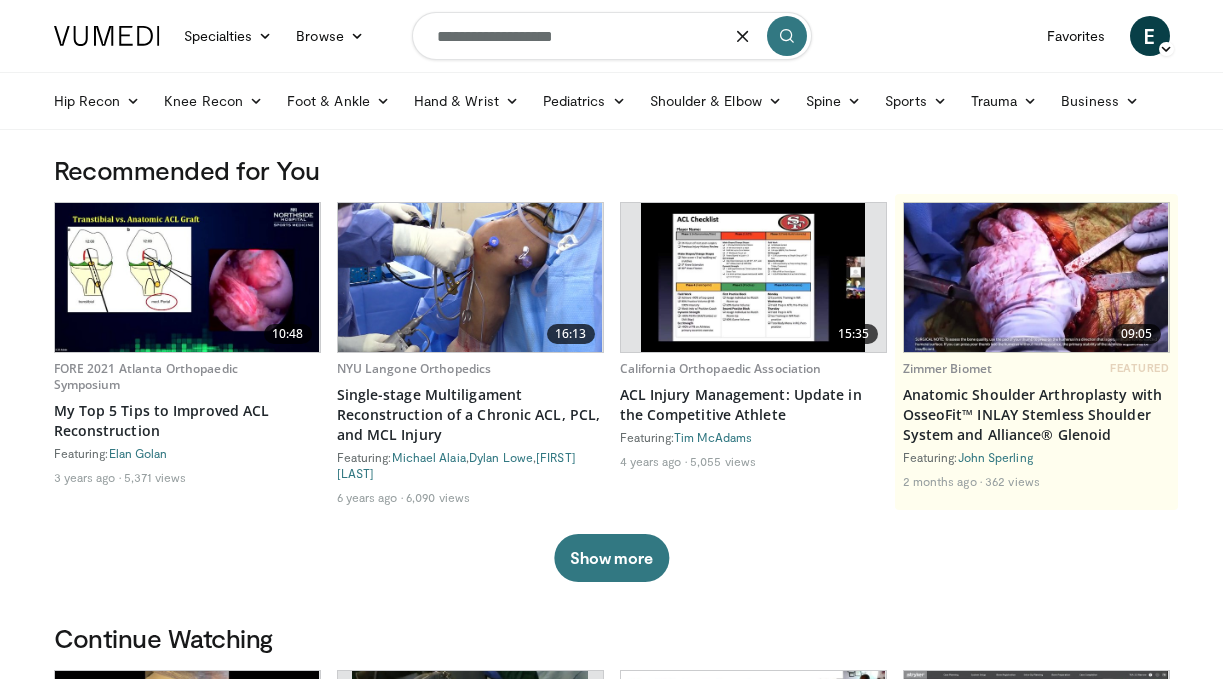 type on "**********" 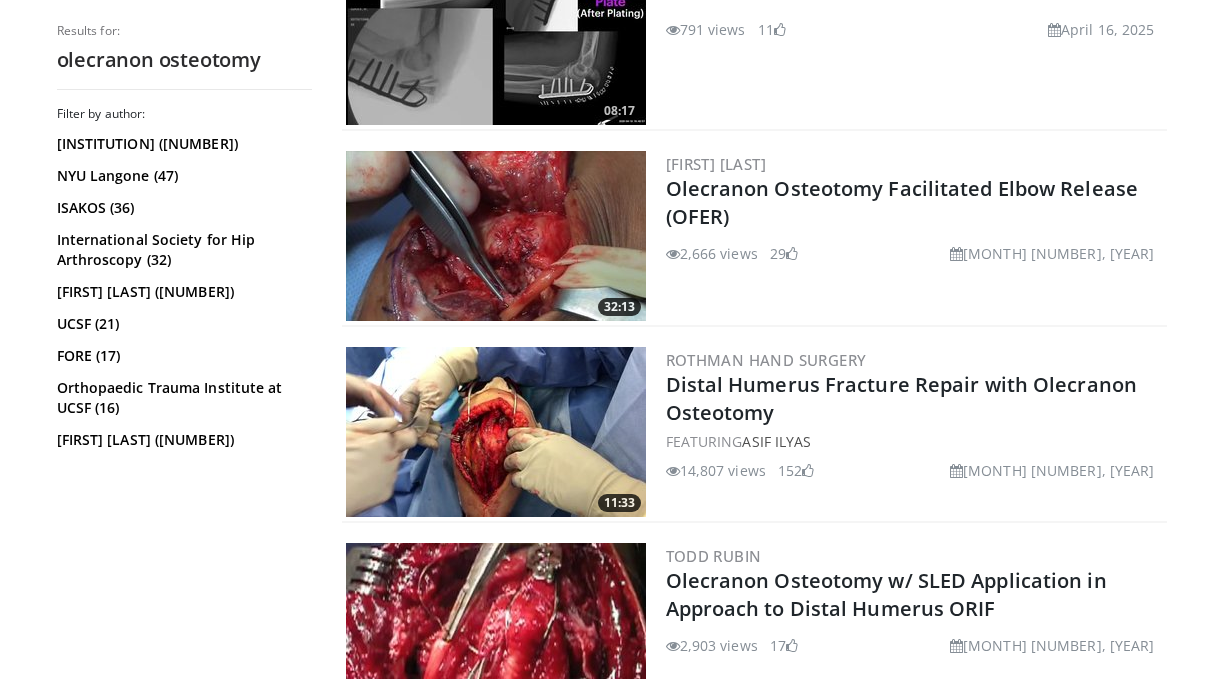 scroll, scrollTop: 1059, scrollLeft: 0, axis: vertical 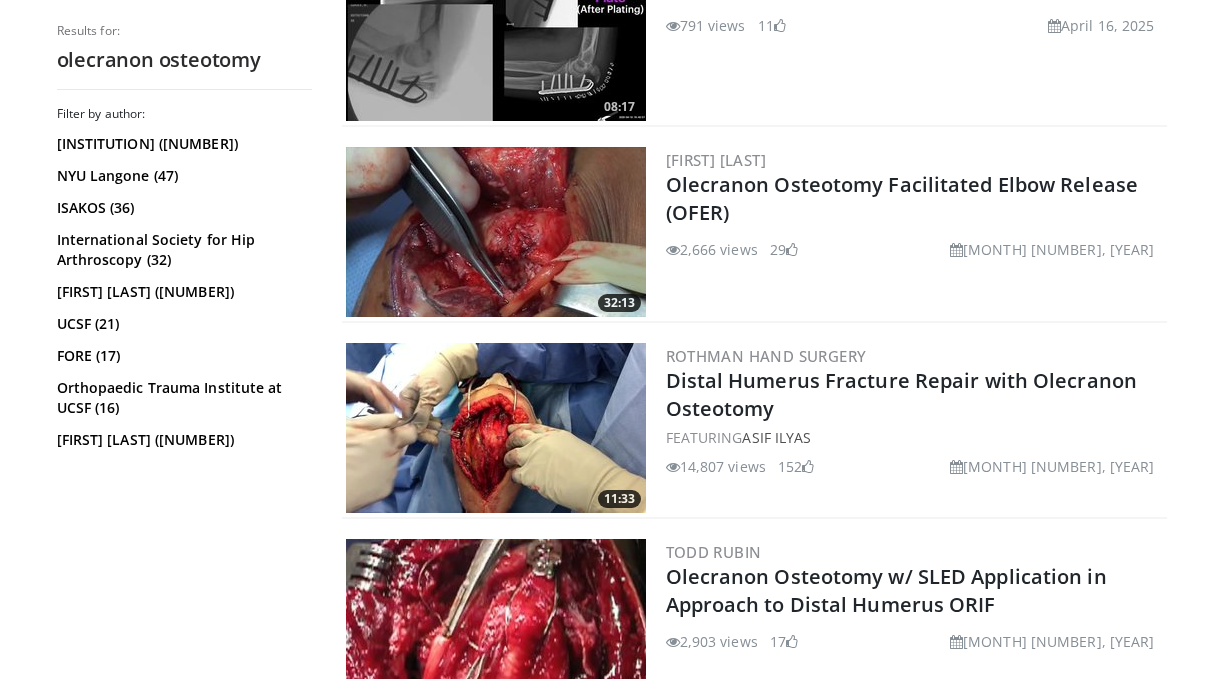 click at bounding box center [496, 428] 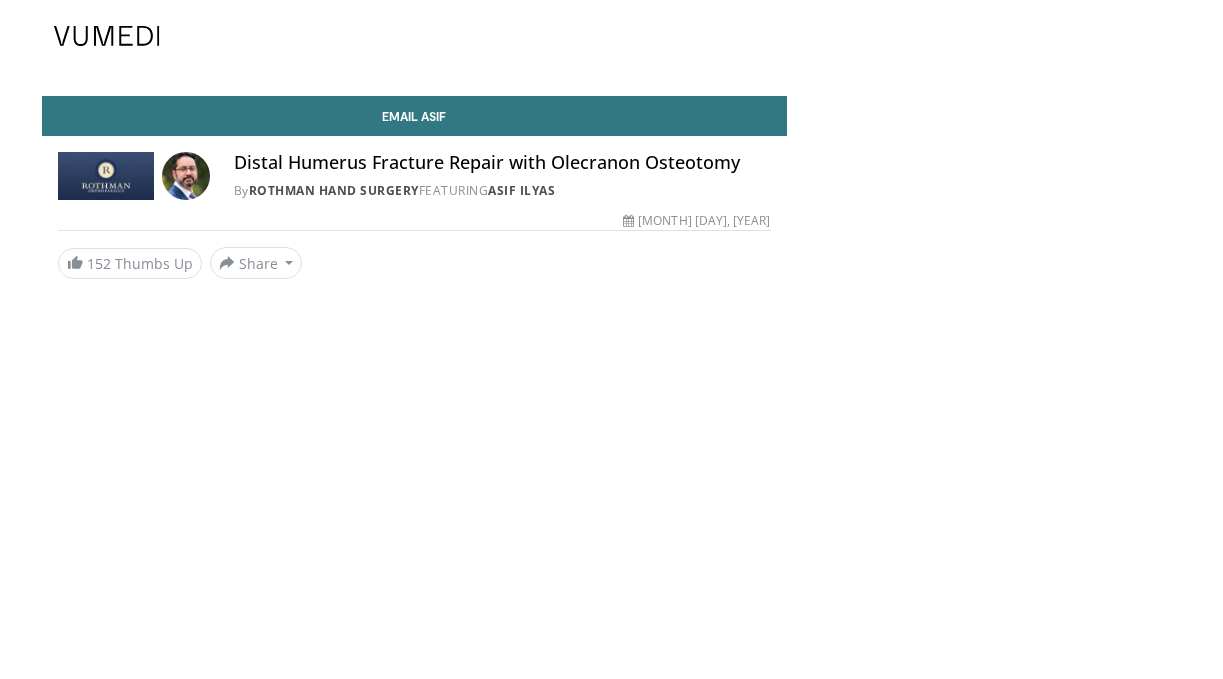 scroll, scrollTop: 0, scrollLeft: 0, axis: both 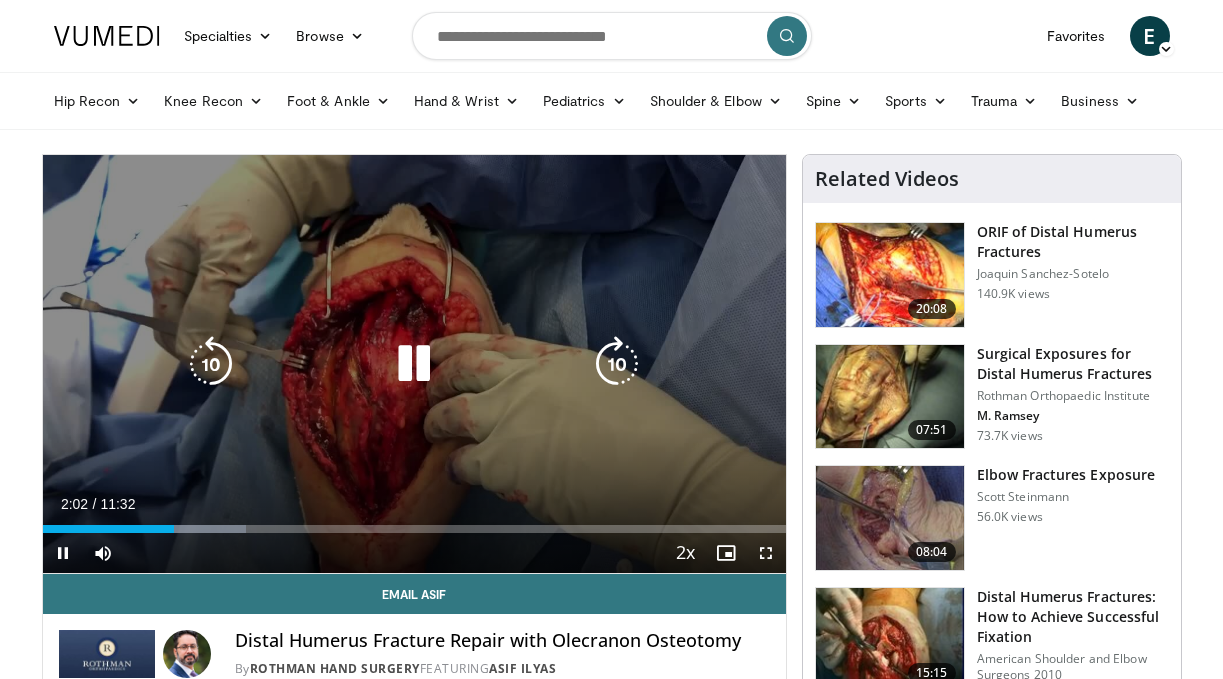 click on "10 seconds
Tap to unmute" at bounding box center (414, 364) 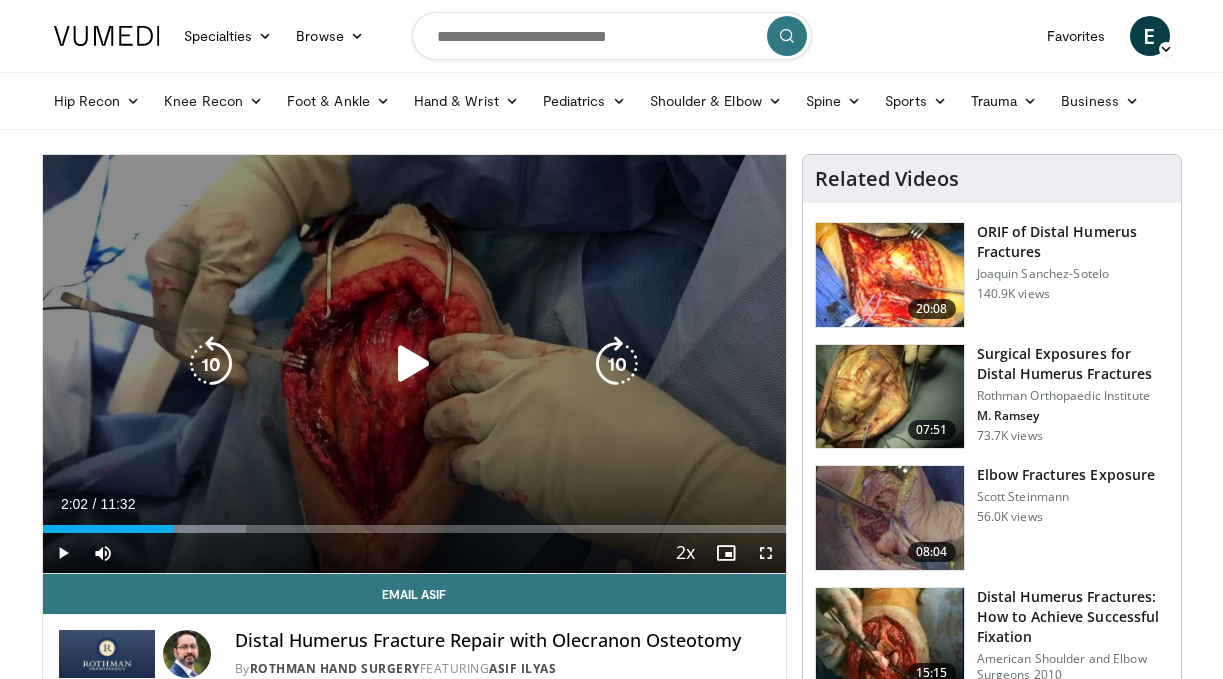 click at bounding box center (414, 364) 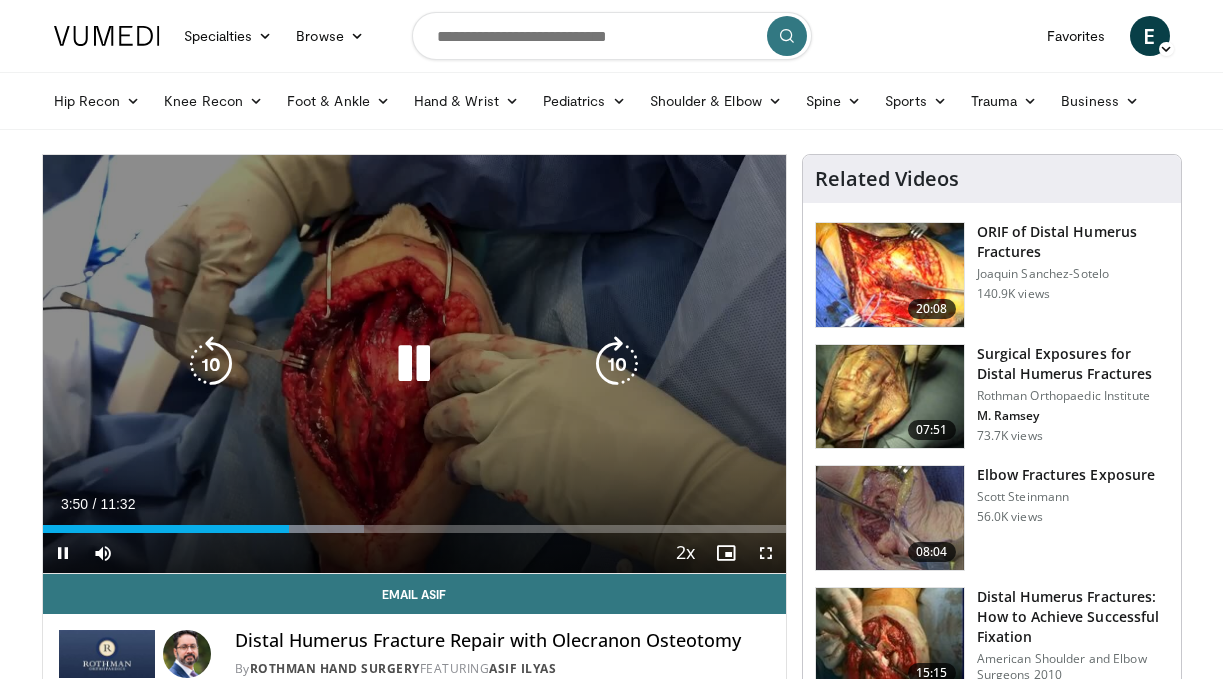 click at bounding box center [414, 364] 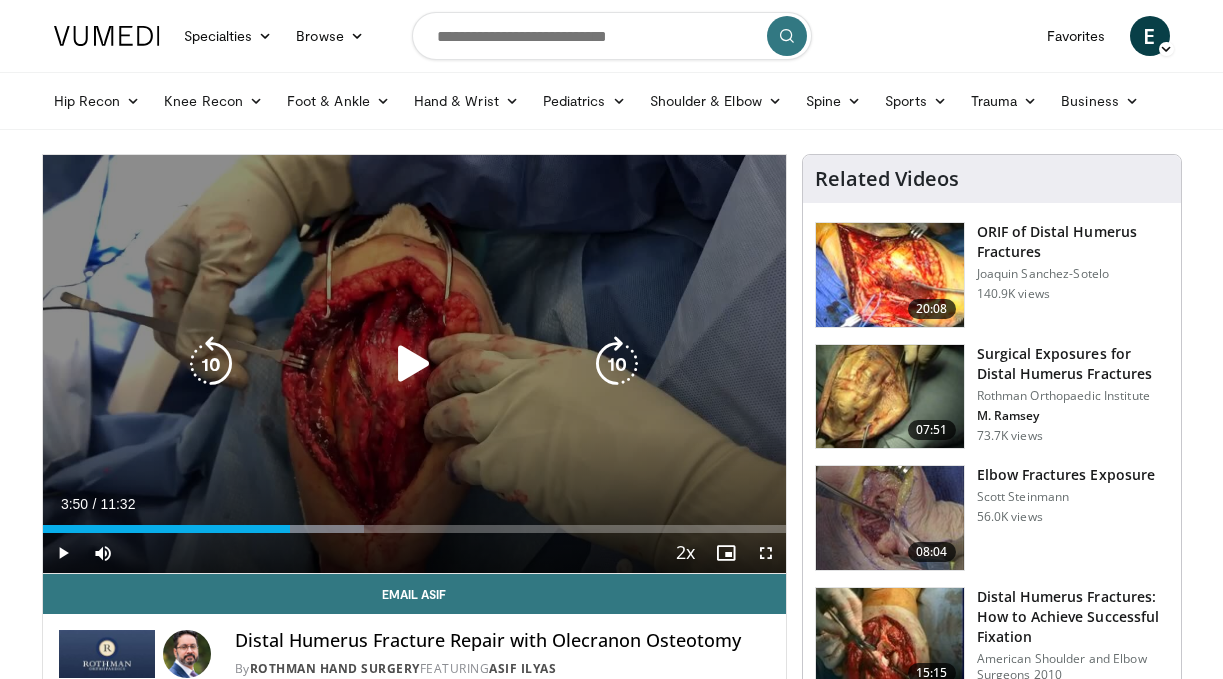 click on "10 seconds
Tap to unmute" at bounding box center [414, 364] 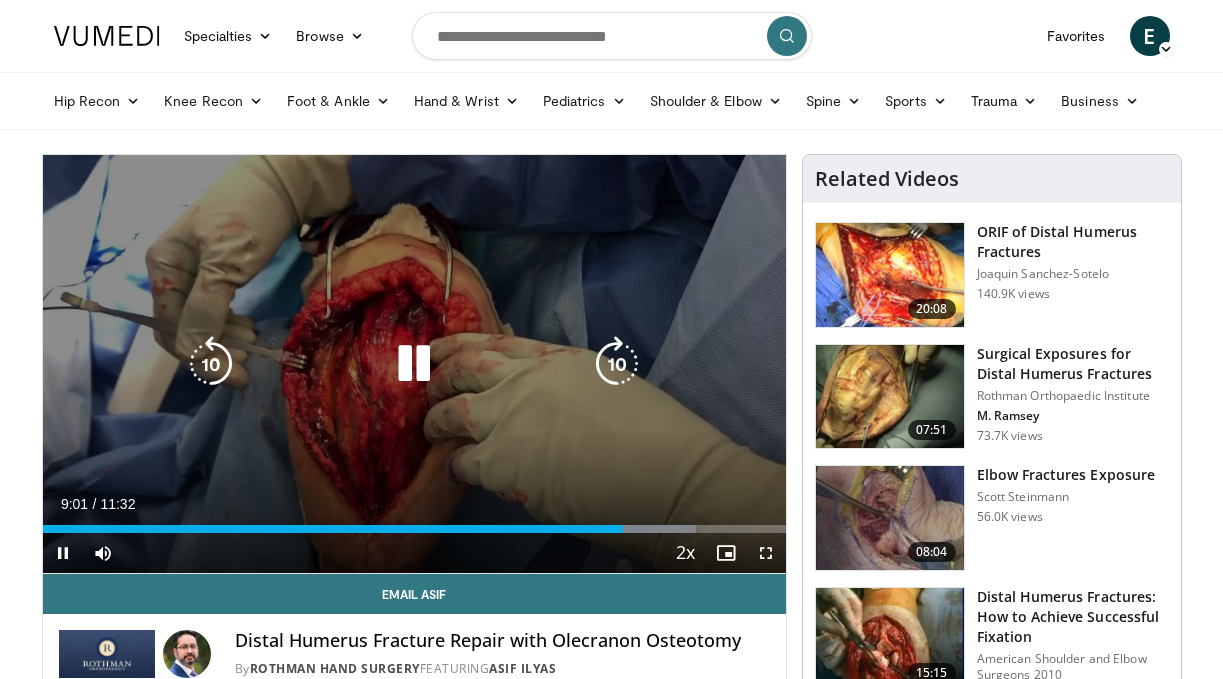 click on "10 seconds
Tap to unmute" at bounding box center (414, 364) 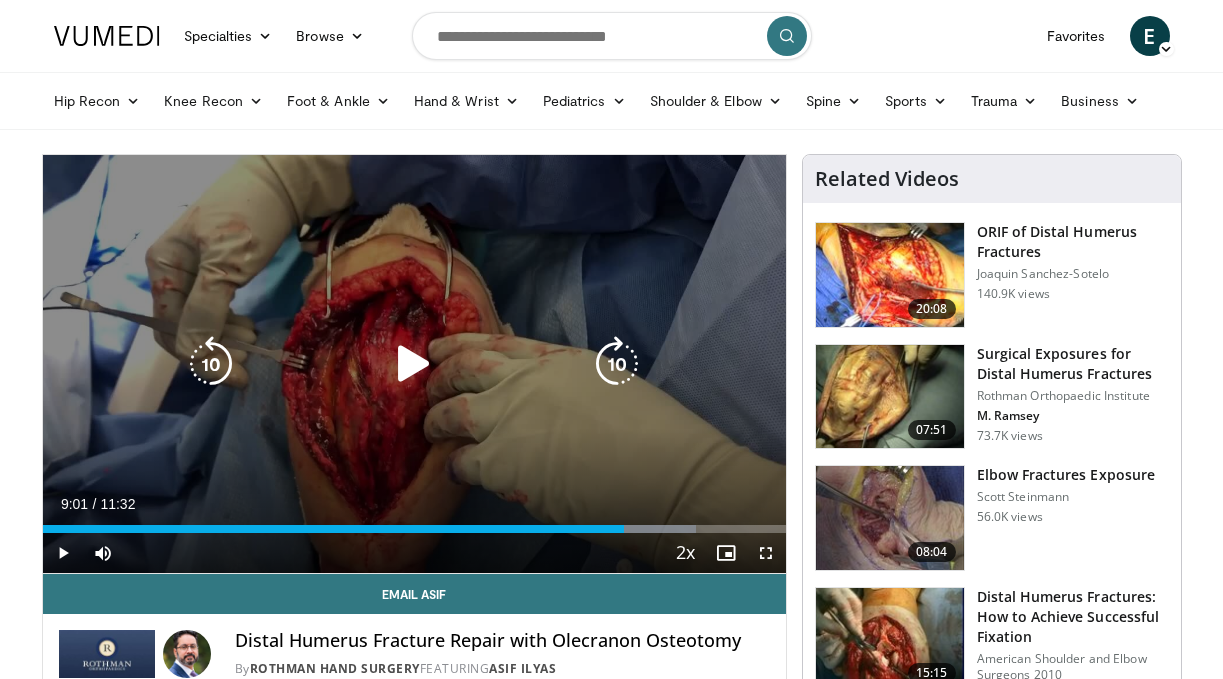 click at bounding box center [414, 364] 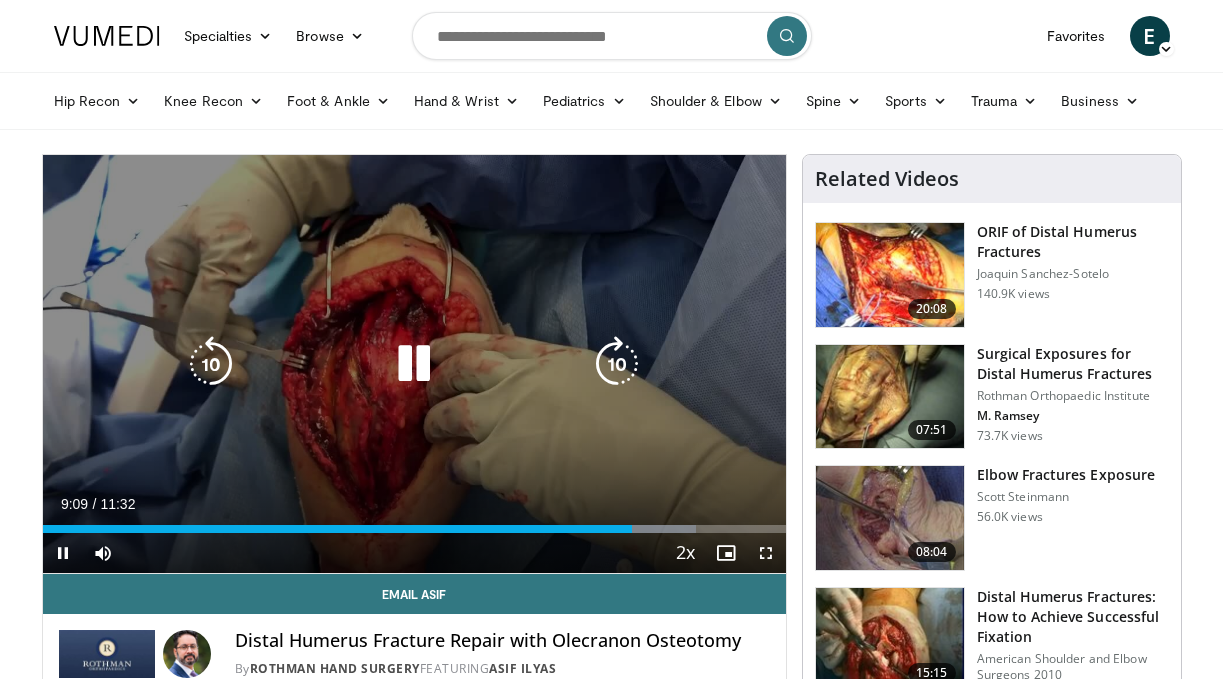 type 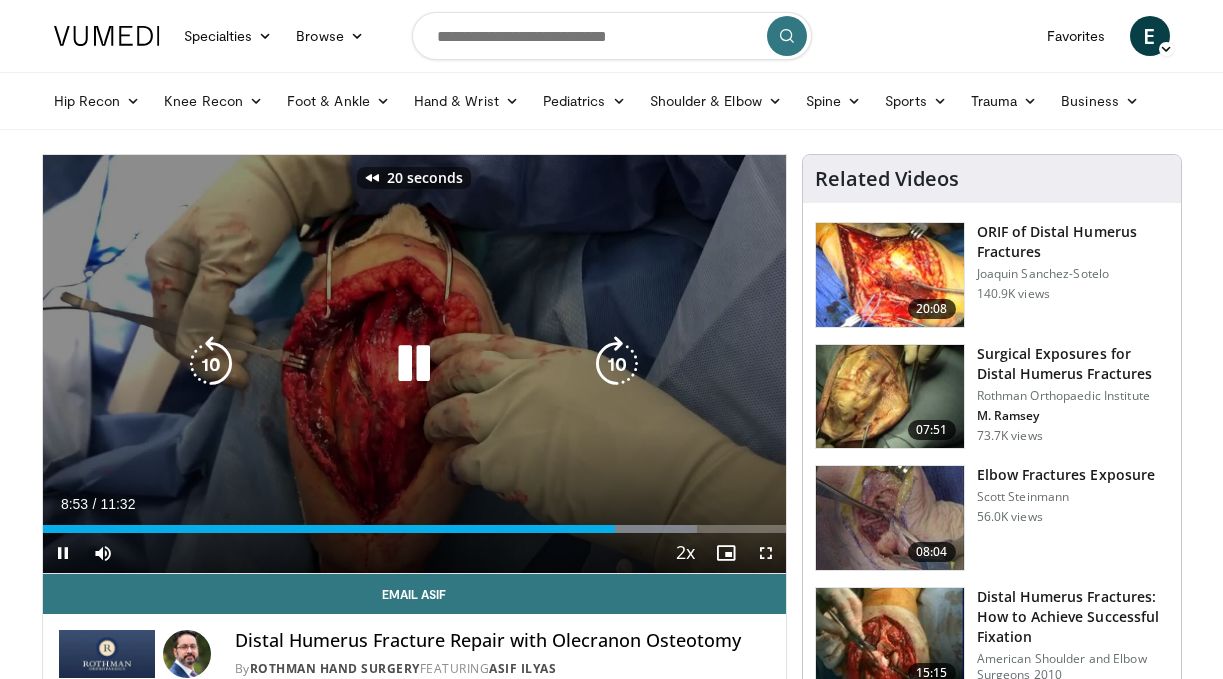 click at bounding box center [211, 364] 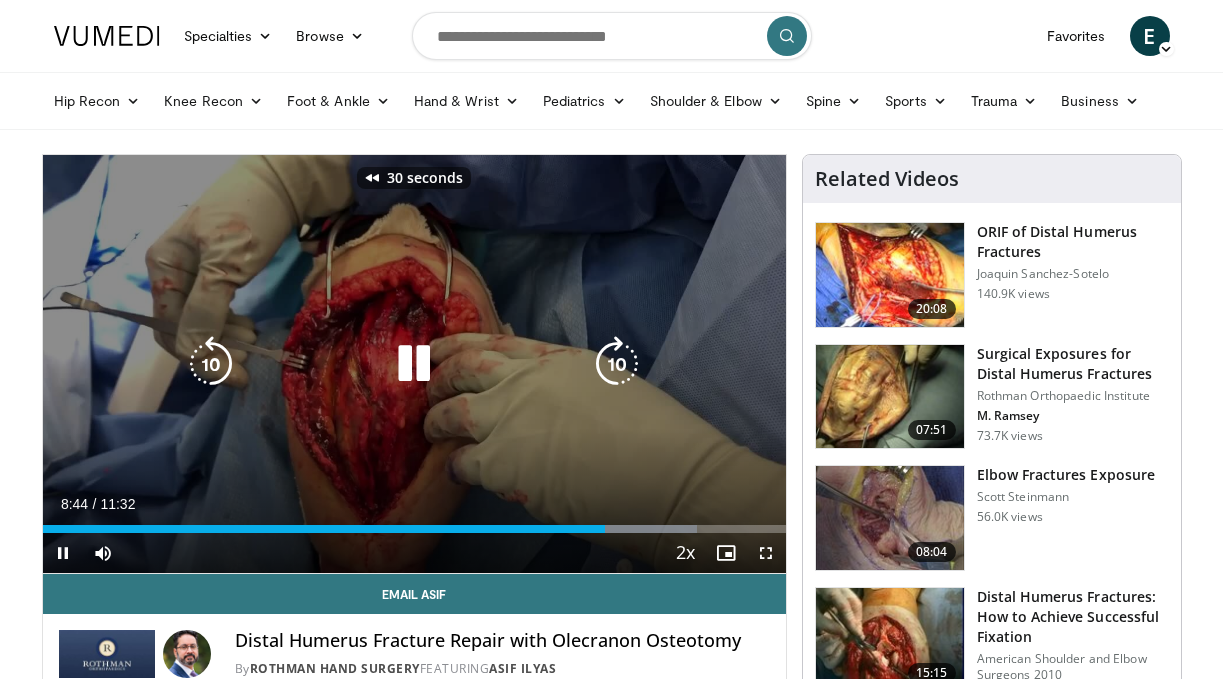 click at bounding box center [211, 364] 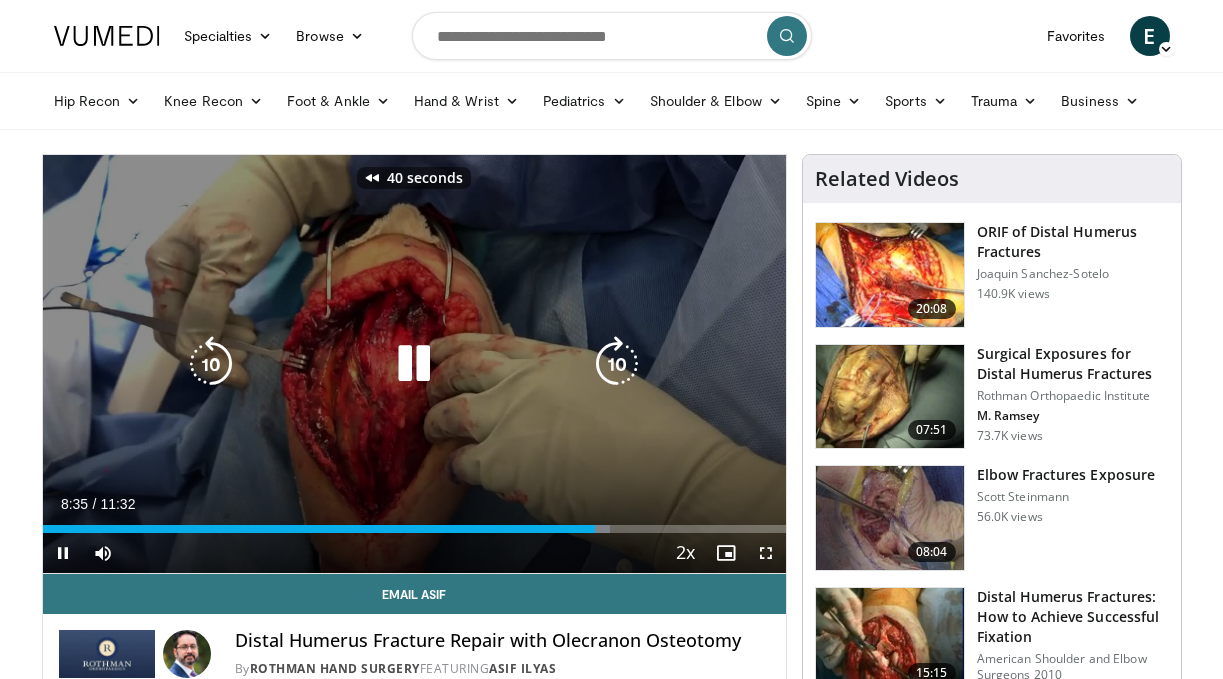 click at bounding box center (211, 364) 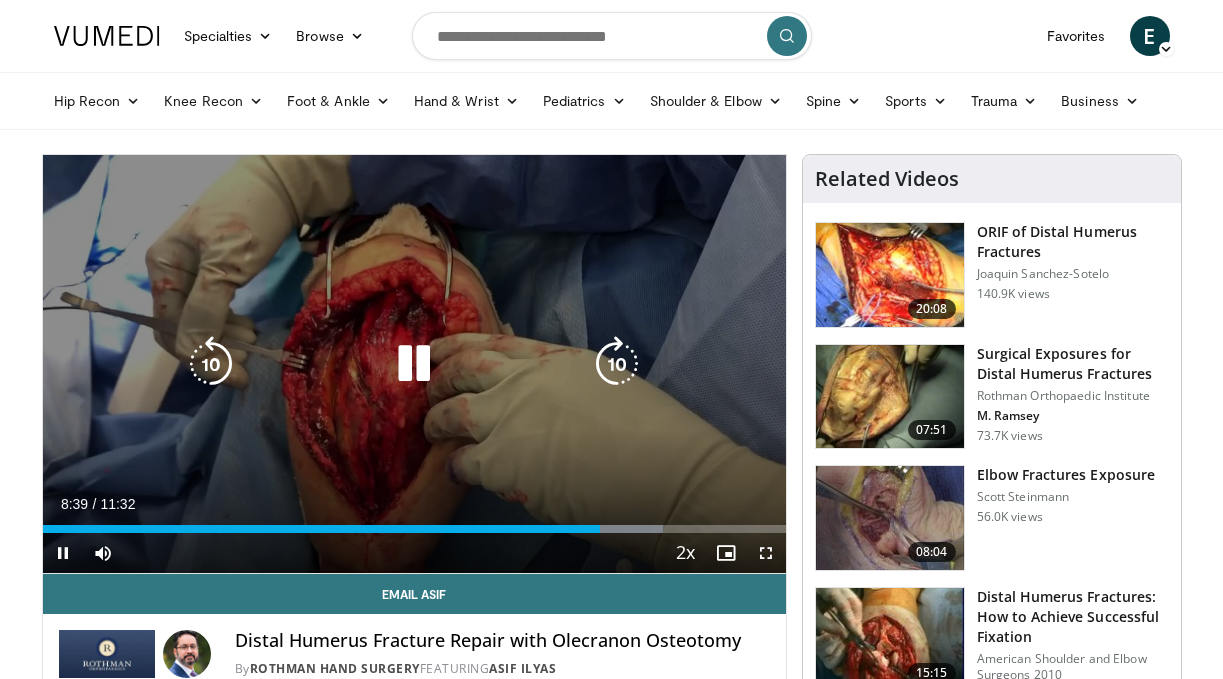 click at bounding box center (414, 364) 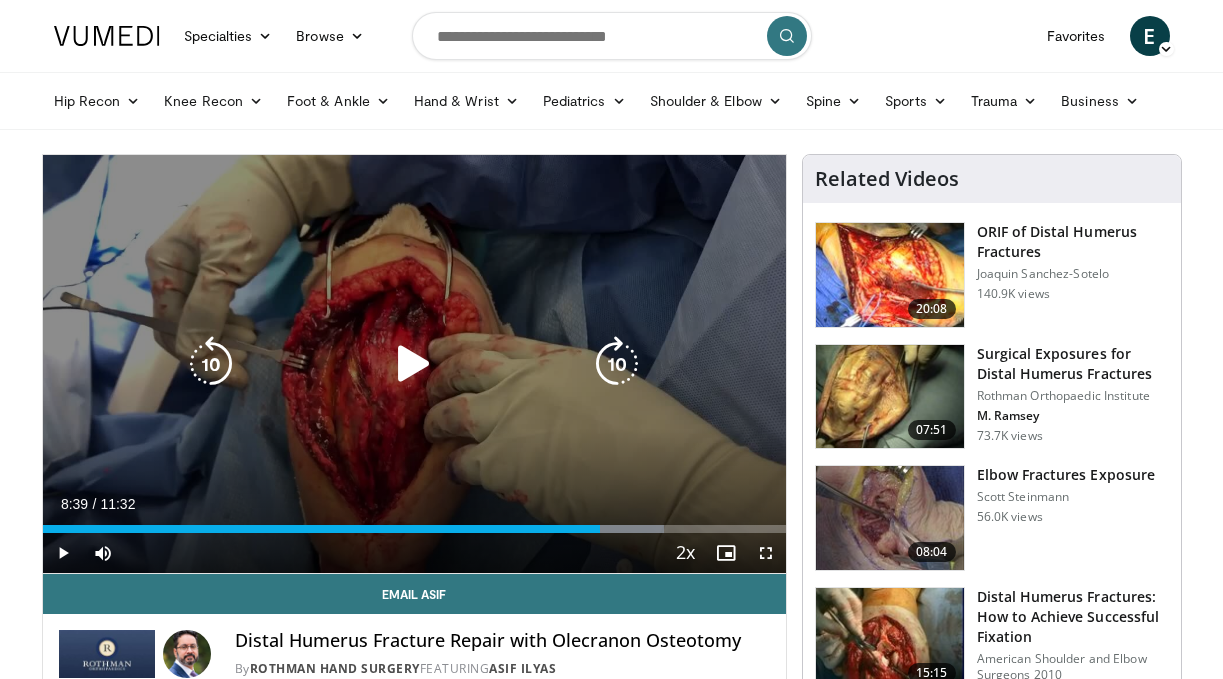 click on "50 seconds
Tap to unmute" at bounding box center [414, 364] 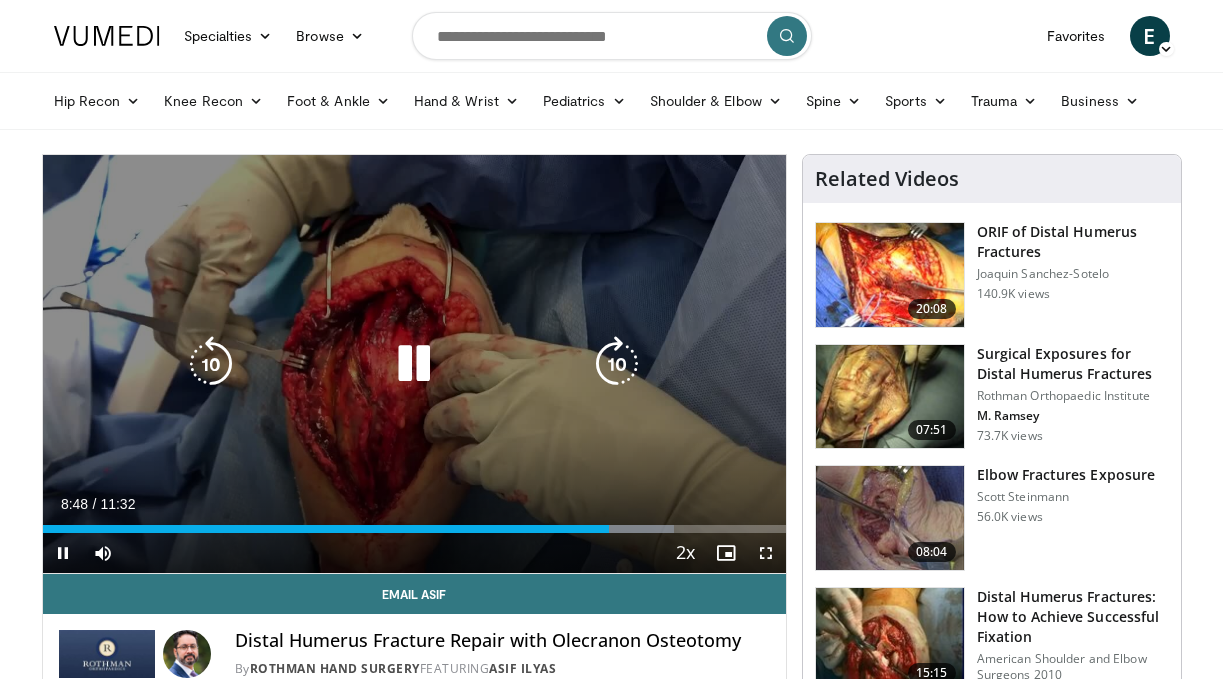 click at bounding box center [414, 364] 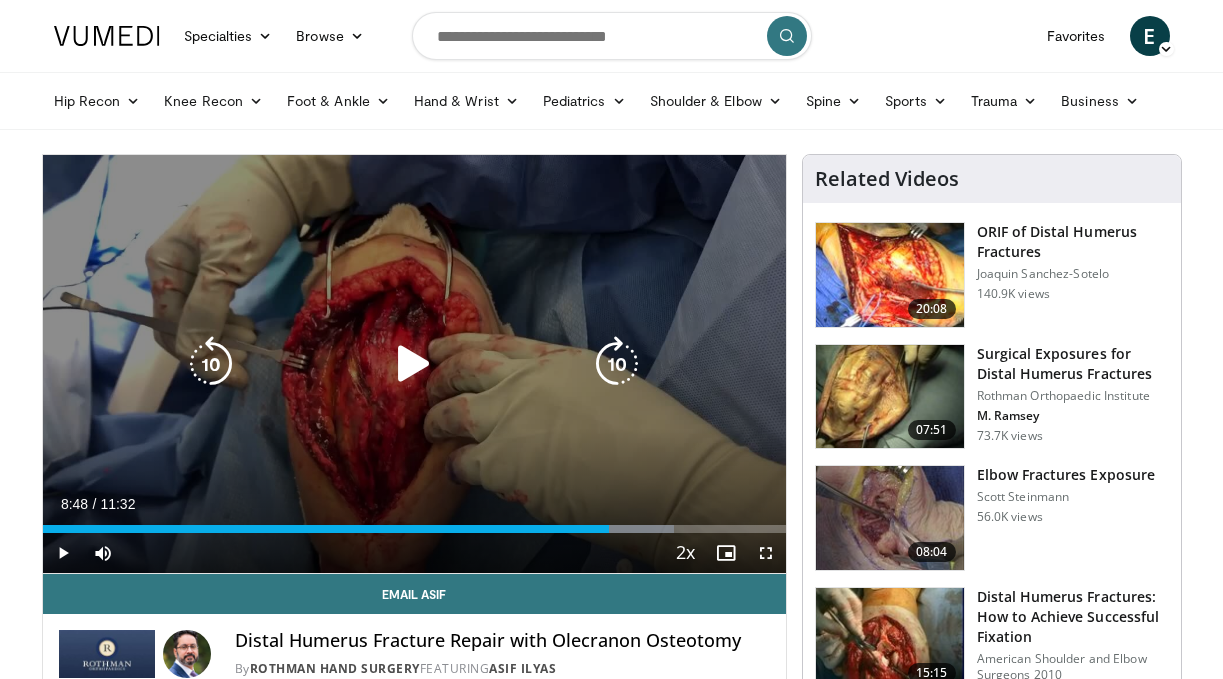 click on "50 seconds
Tap to unmute" at bounding box center (414, 364) 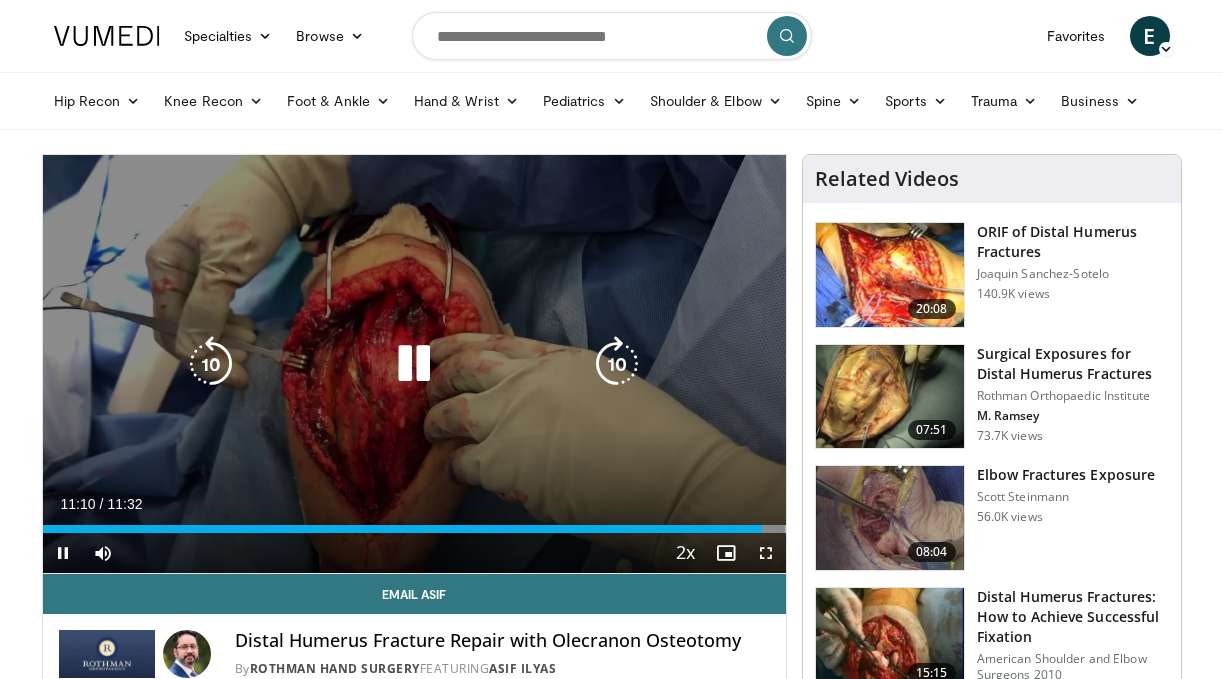 click at bounding box center (414, 364) 